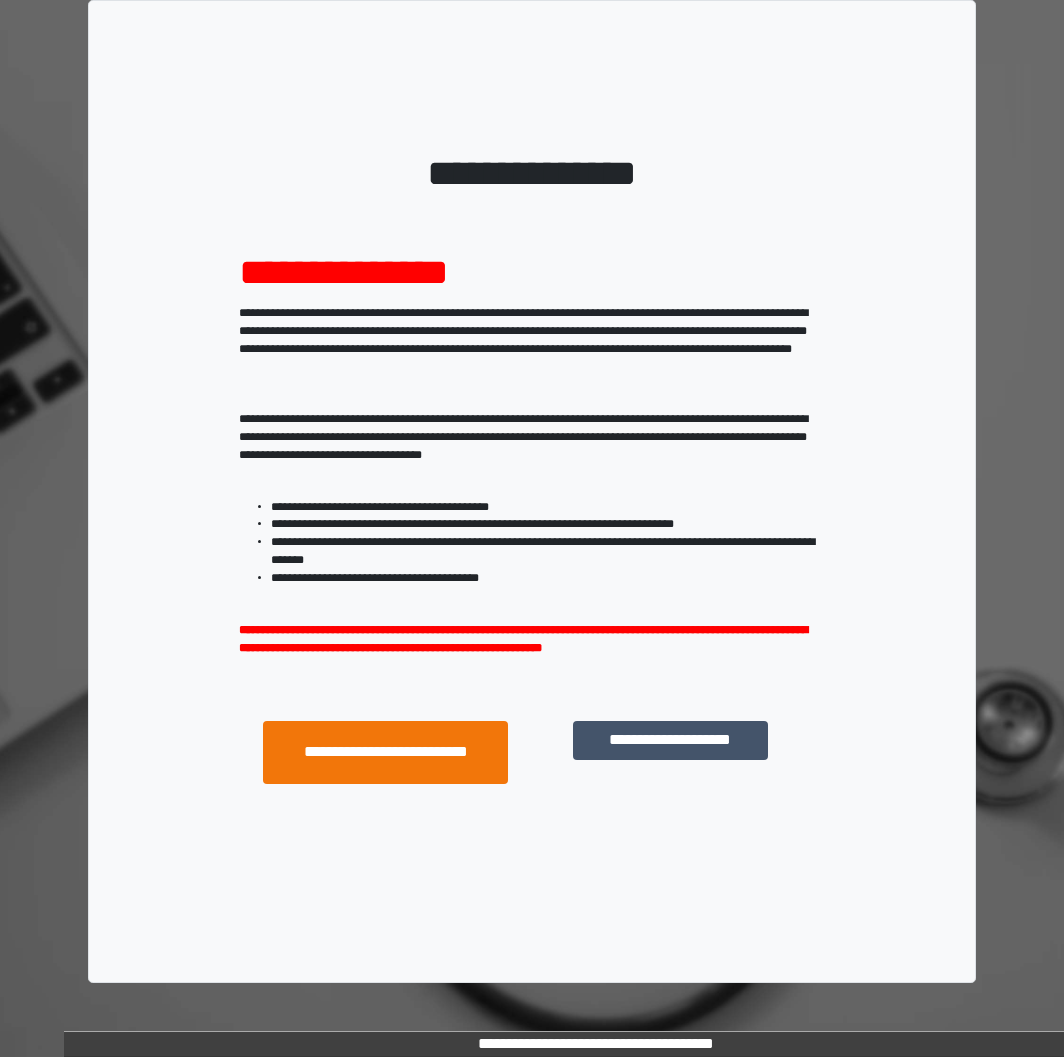 scroll, scrollTop: 0, scrollLeft: 0, axis: both 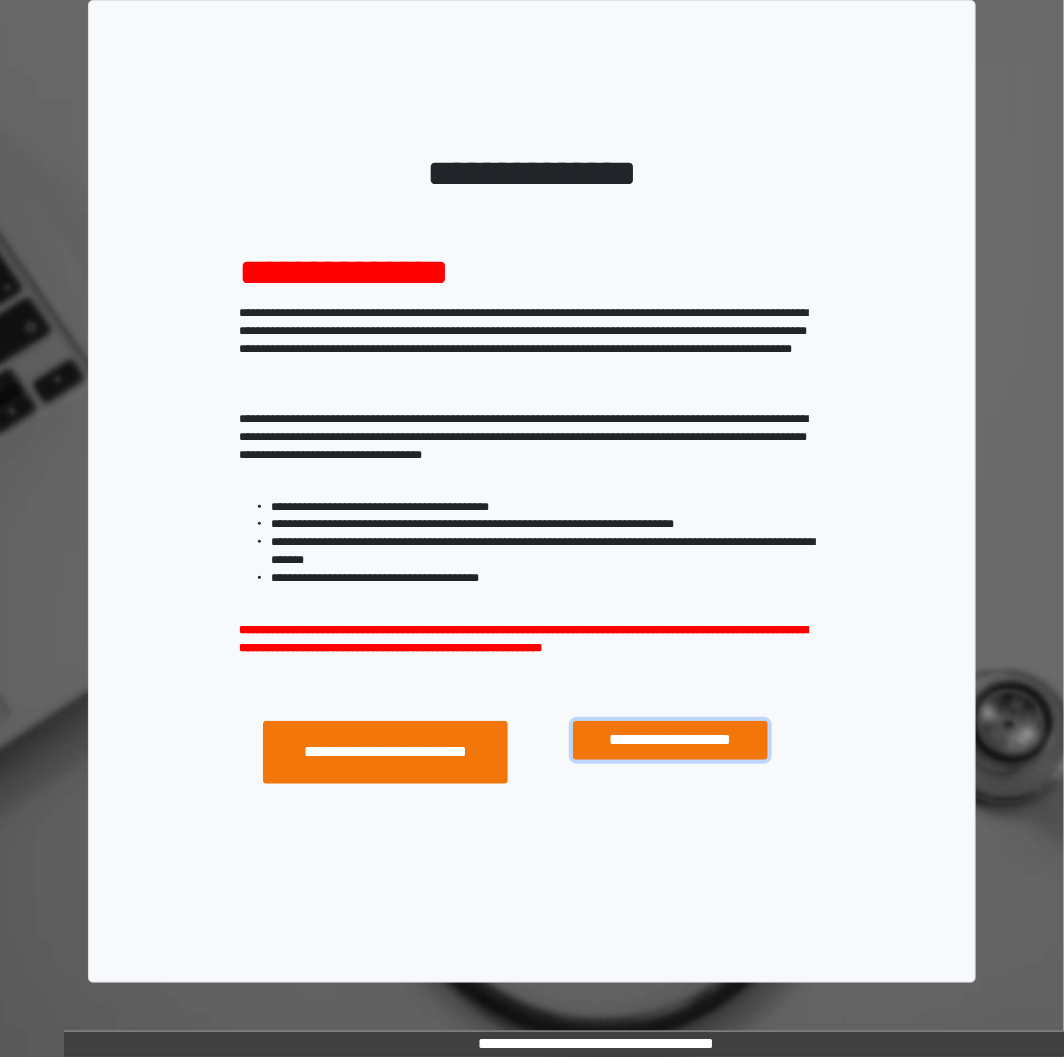click on "**********" at bounding box center (670, 740) 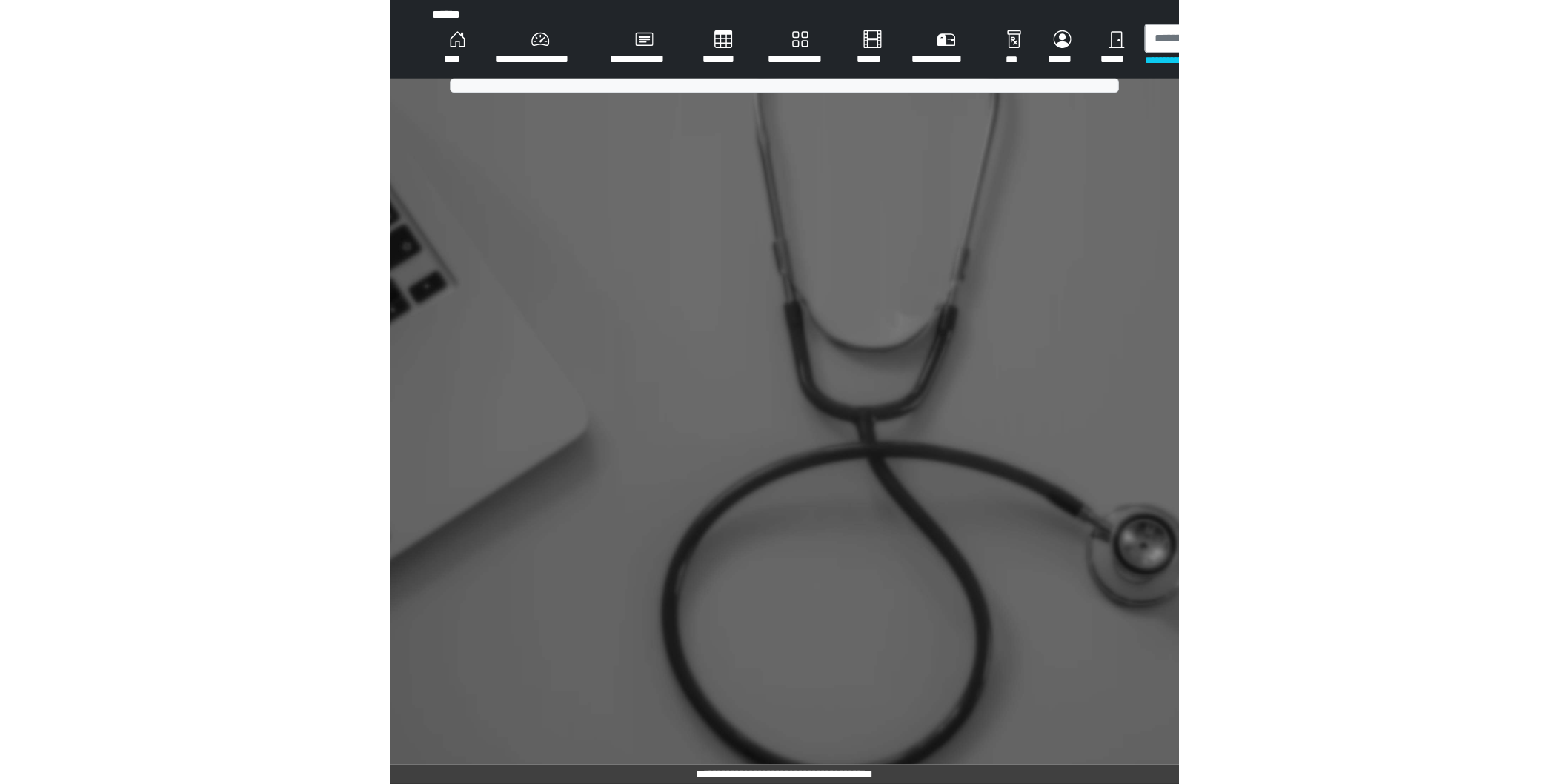 scroll, scrollTop: 0, scrollLeft: 0, axis: both 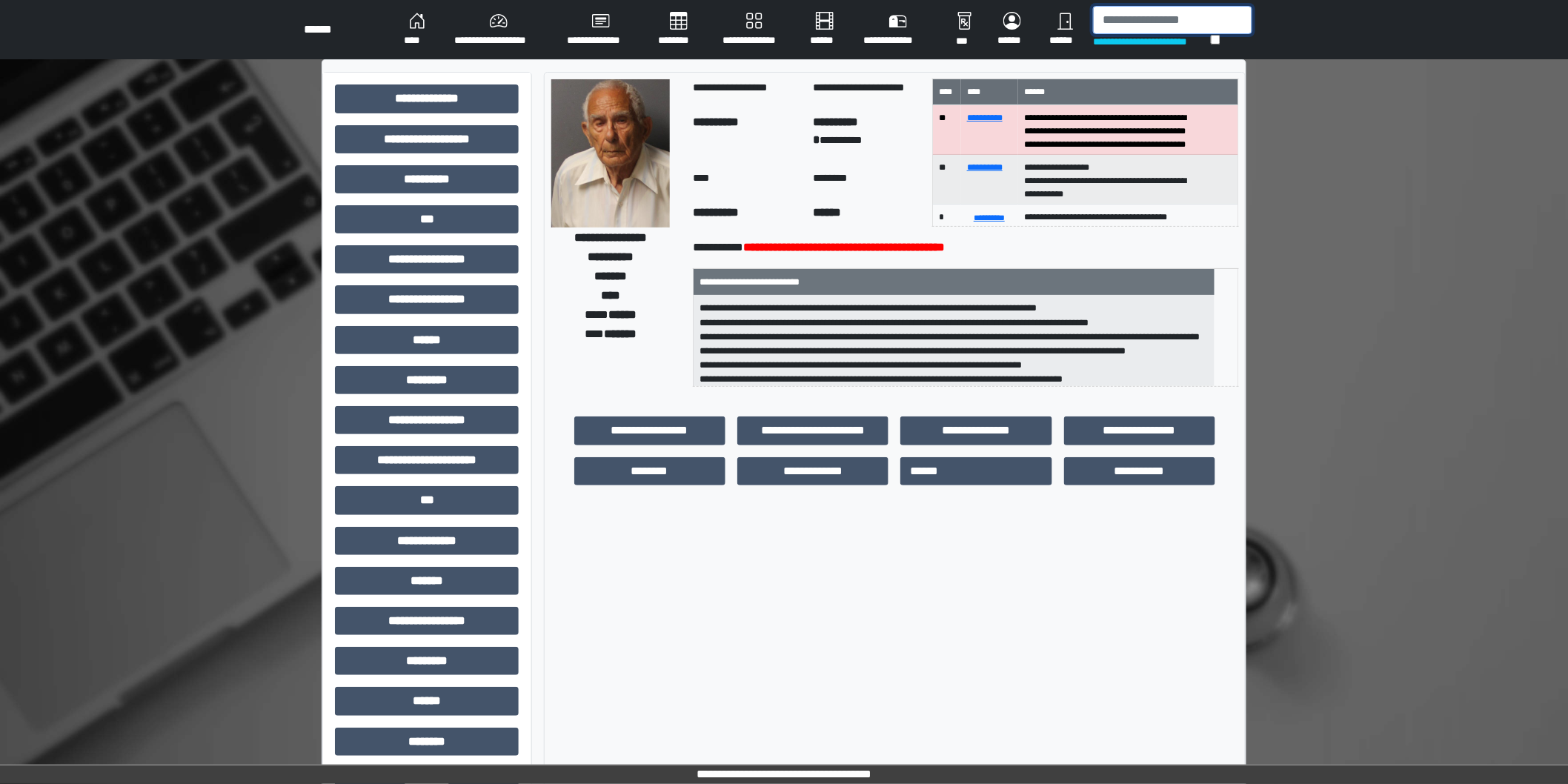 click at bounding box center [1172, 20] 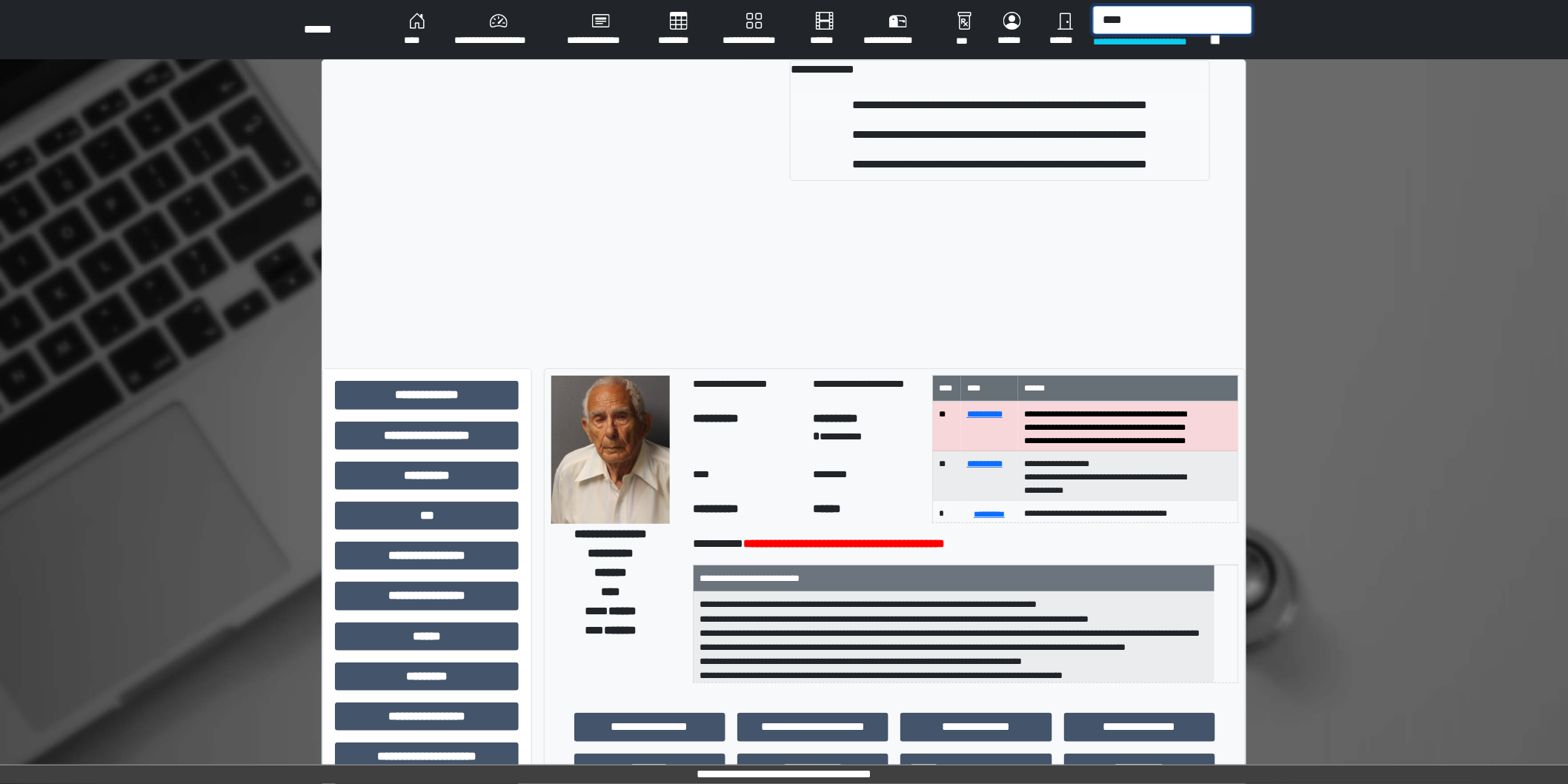 type on "****" 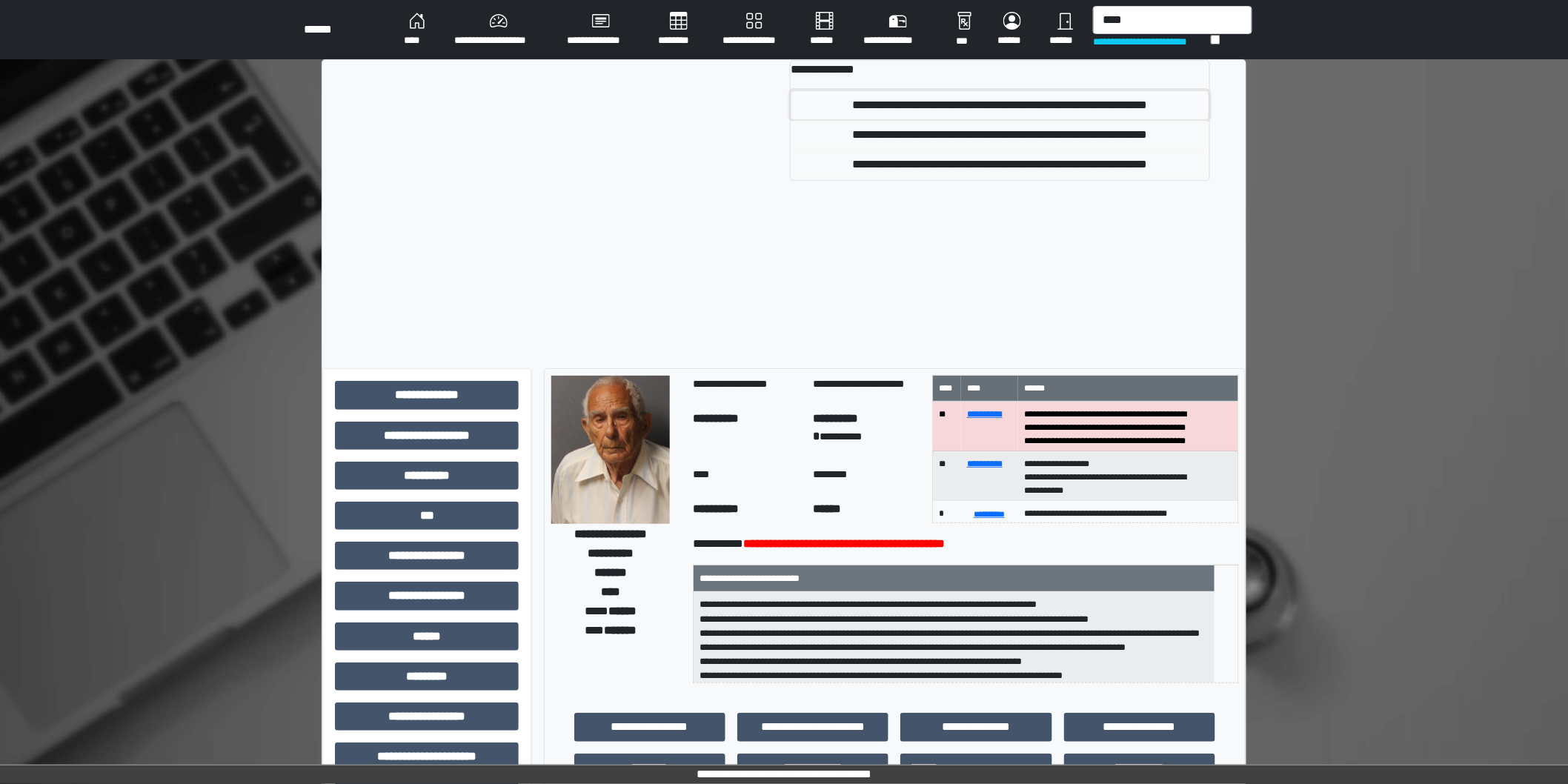click on "**********" at bounding box center [1000, 105] 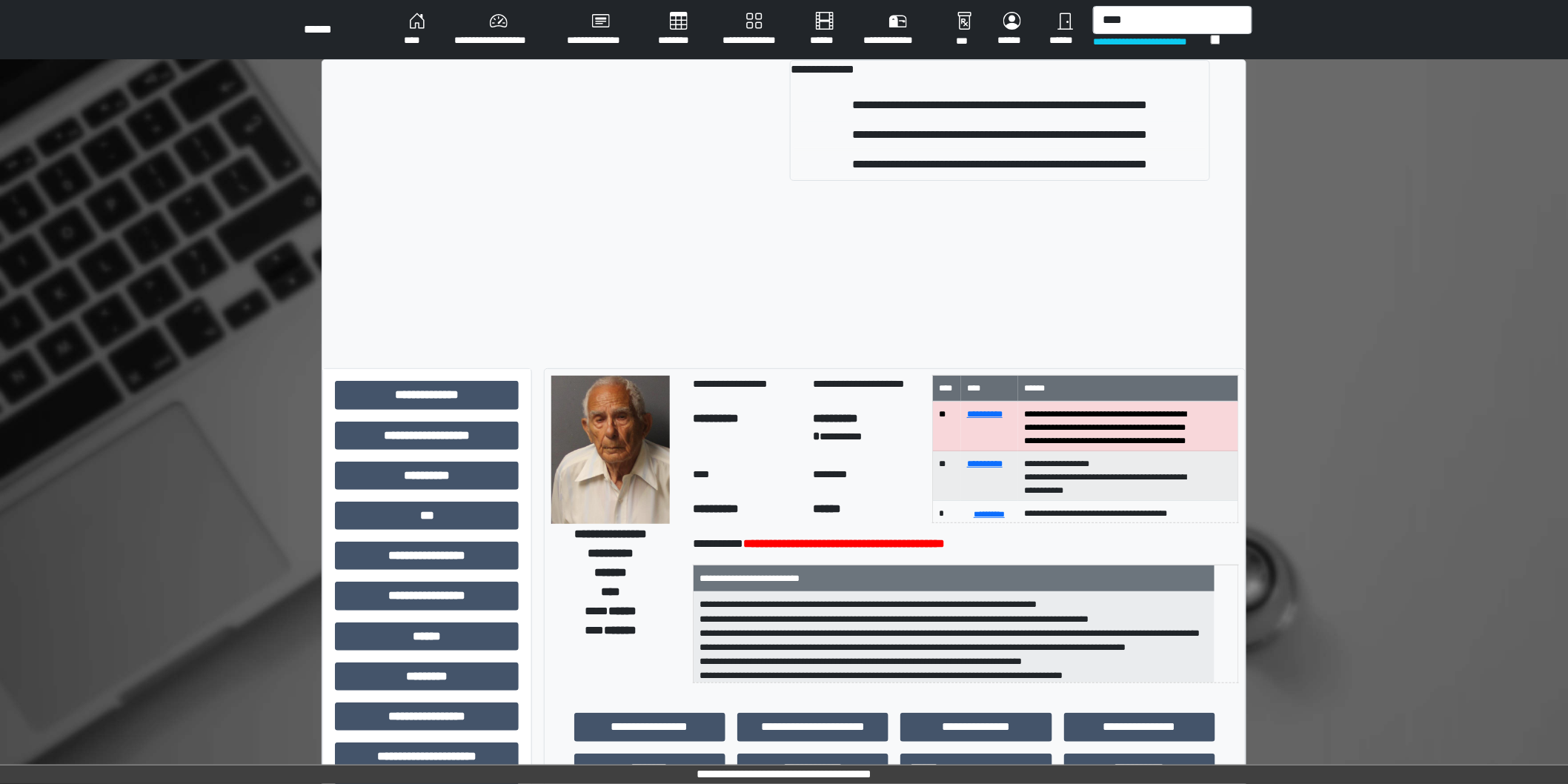 type 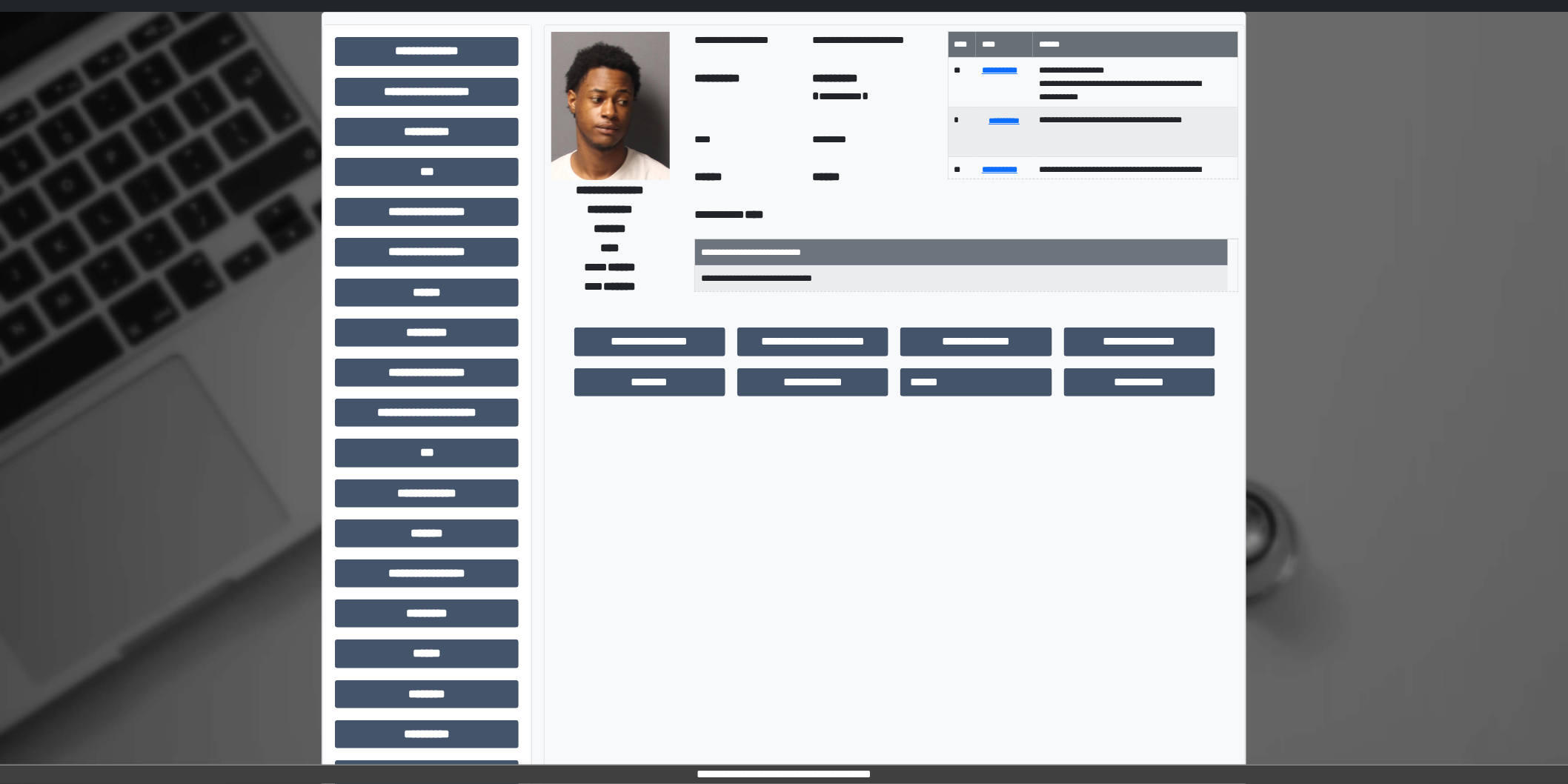 scroll, scrollTop: 89, scrollLeft: 0, axis: vertical 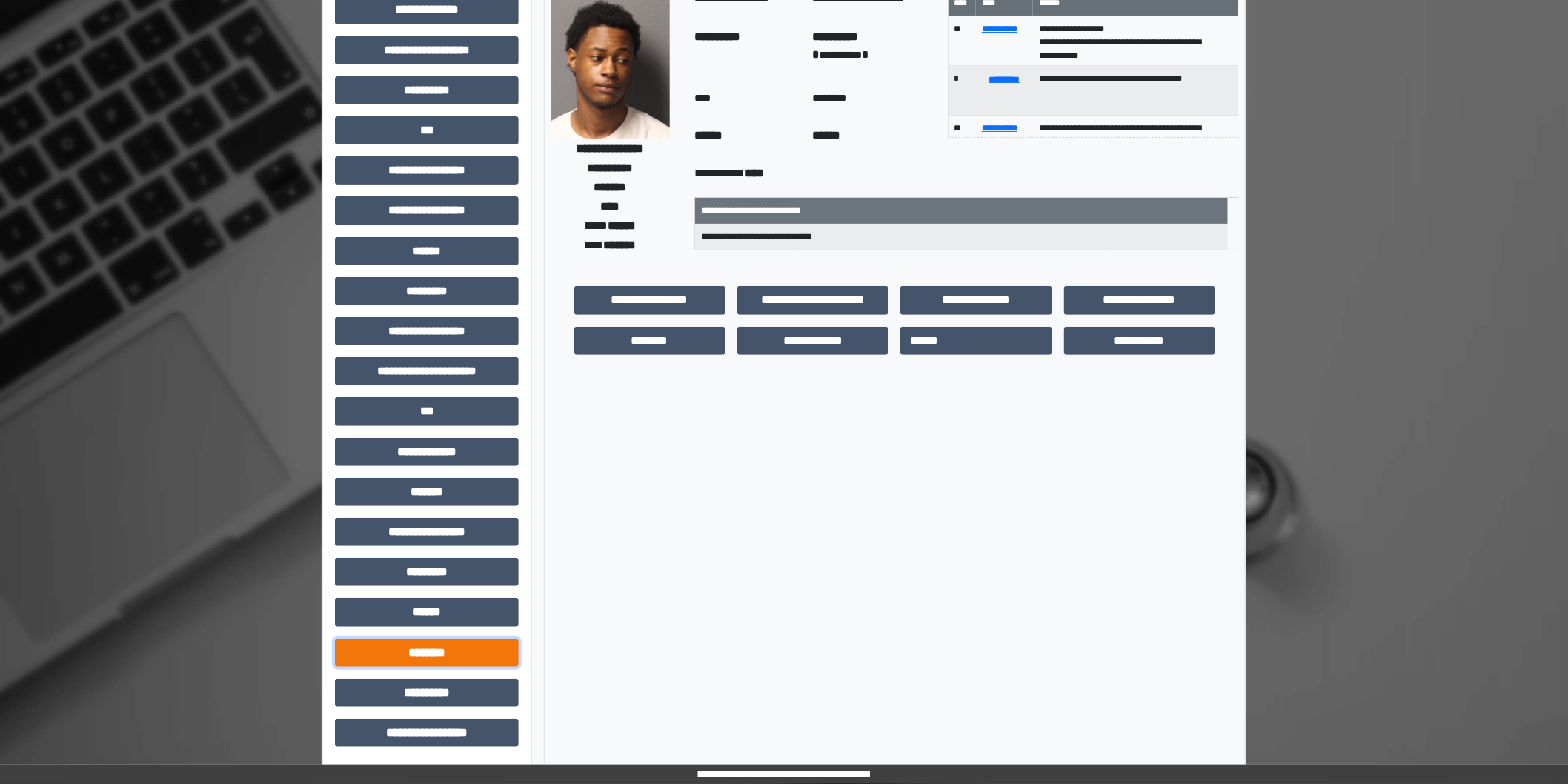 click on "********" at bounding box center [427, 653] 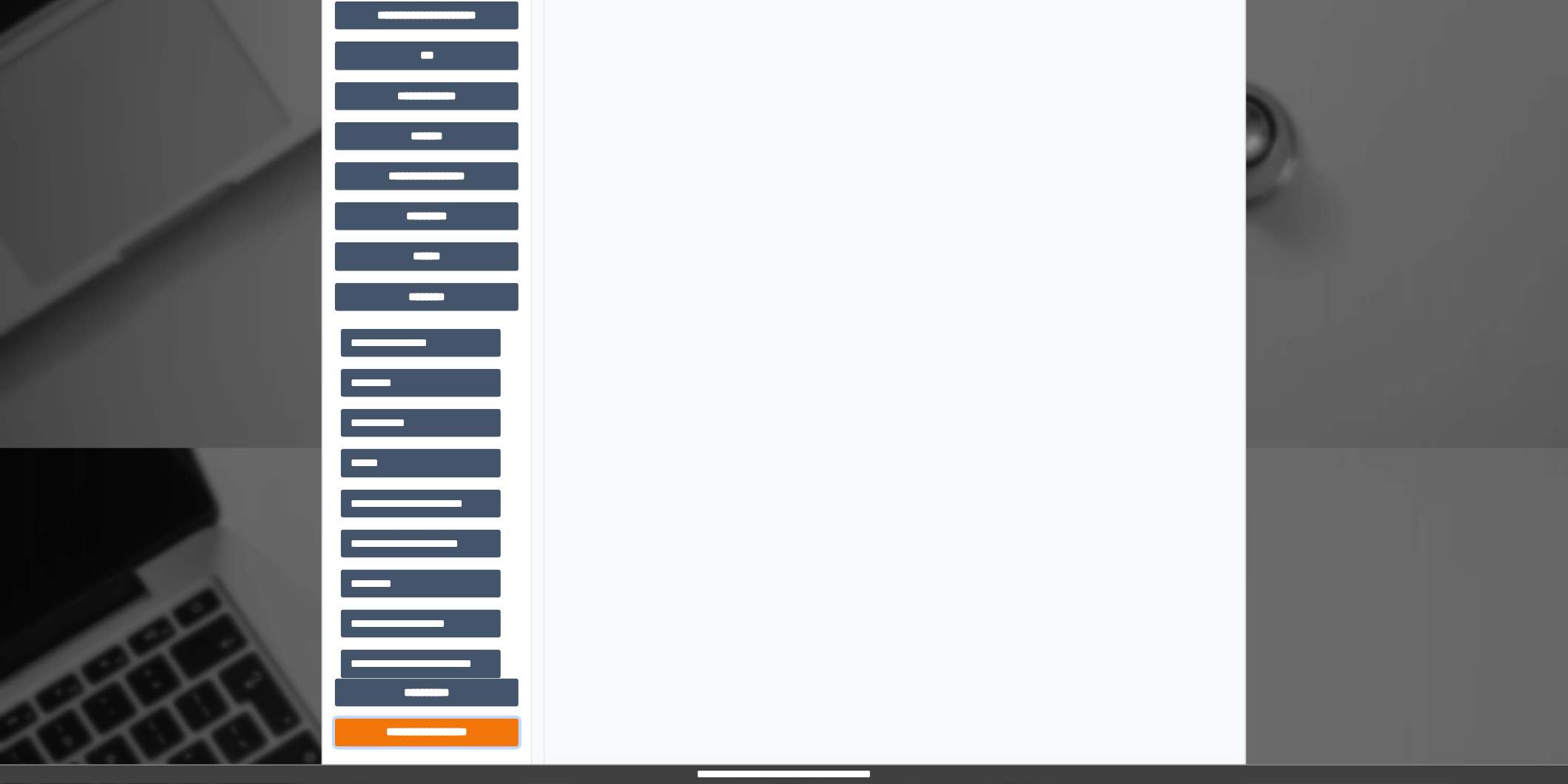 click on "**********" at bounding box center (427, 733) 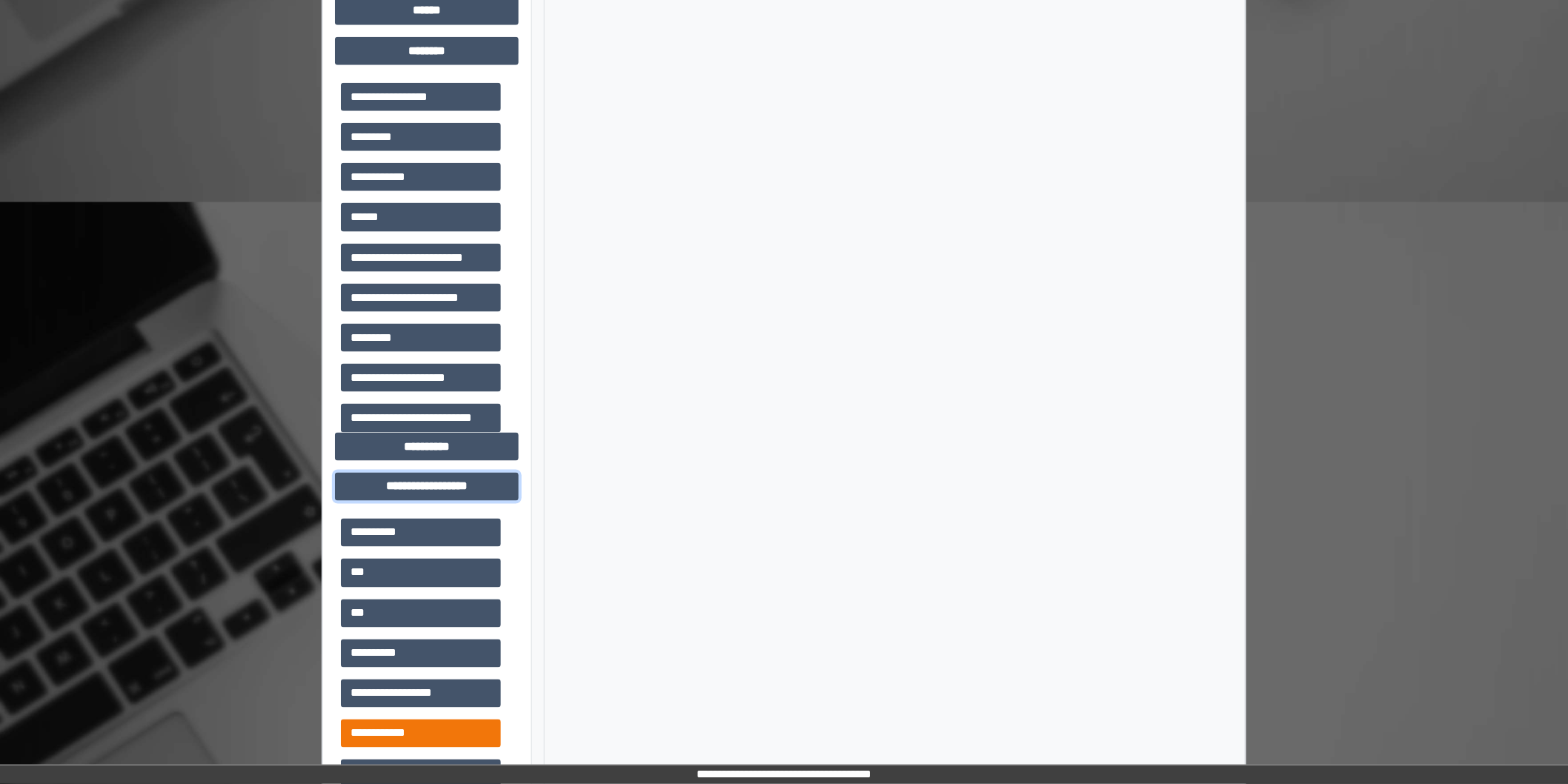 scroll, scrollTop: 691, scrollLeft: 0, axis: vertical 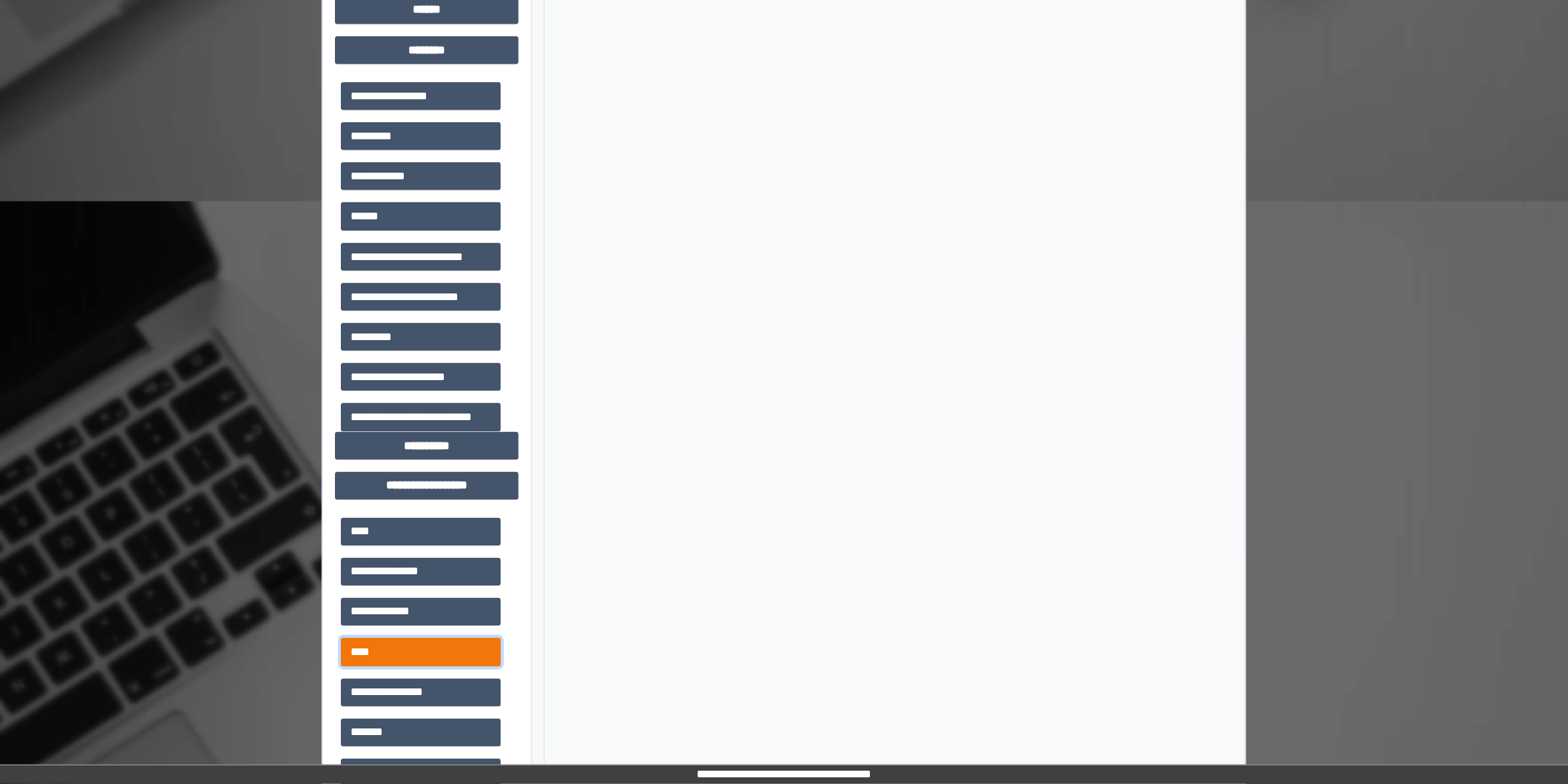 click on "****" at bounding box center [420, 652] 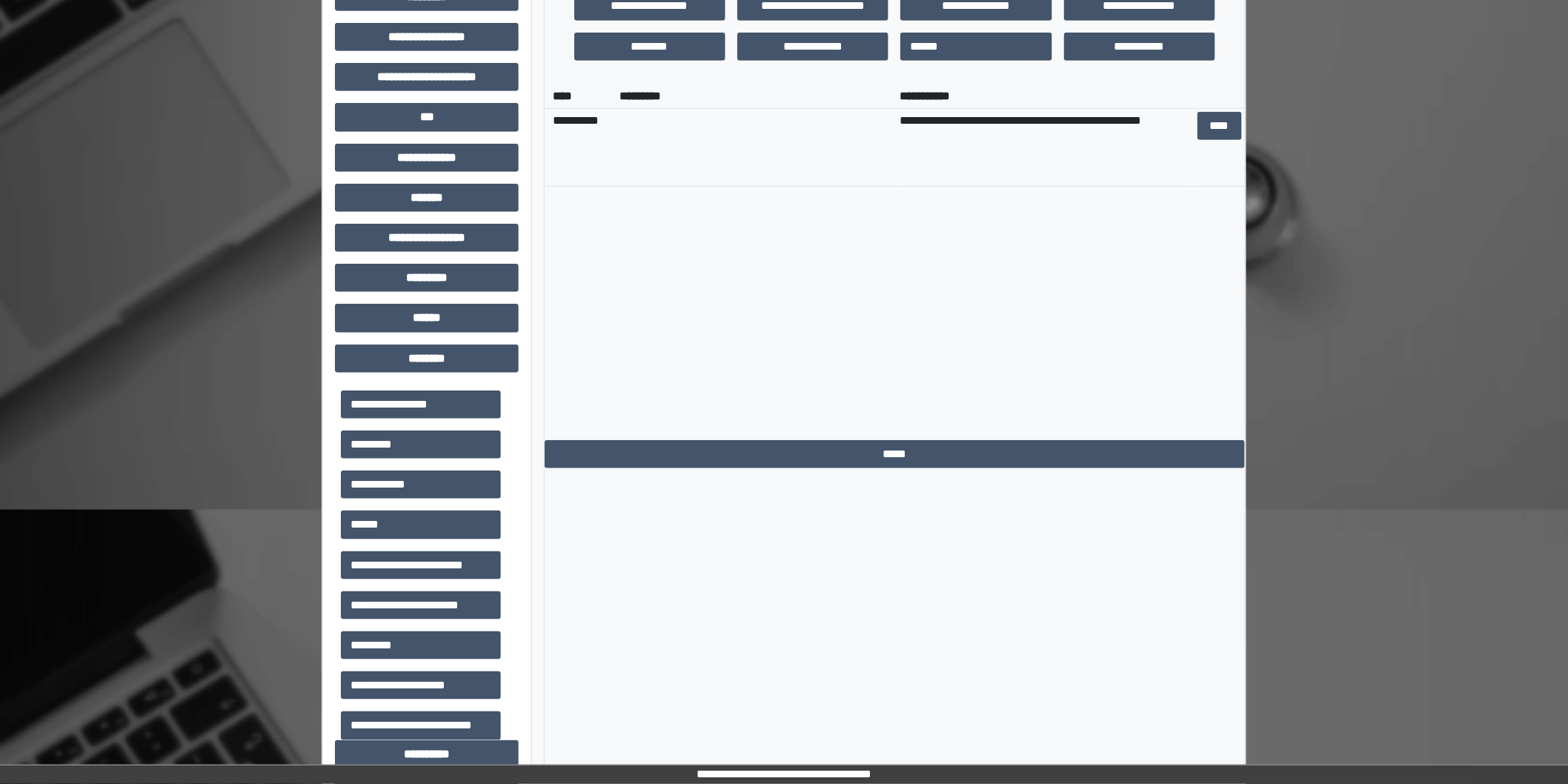 scroll, scrollTop: 362, scrollLeft: 0, axis: vertical 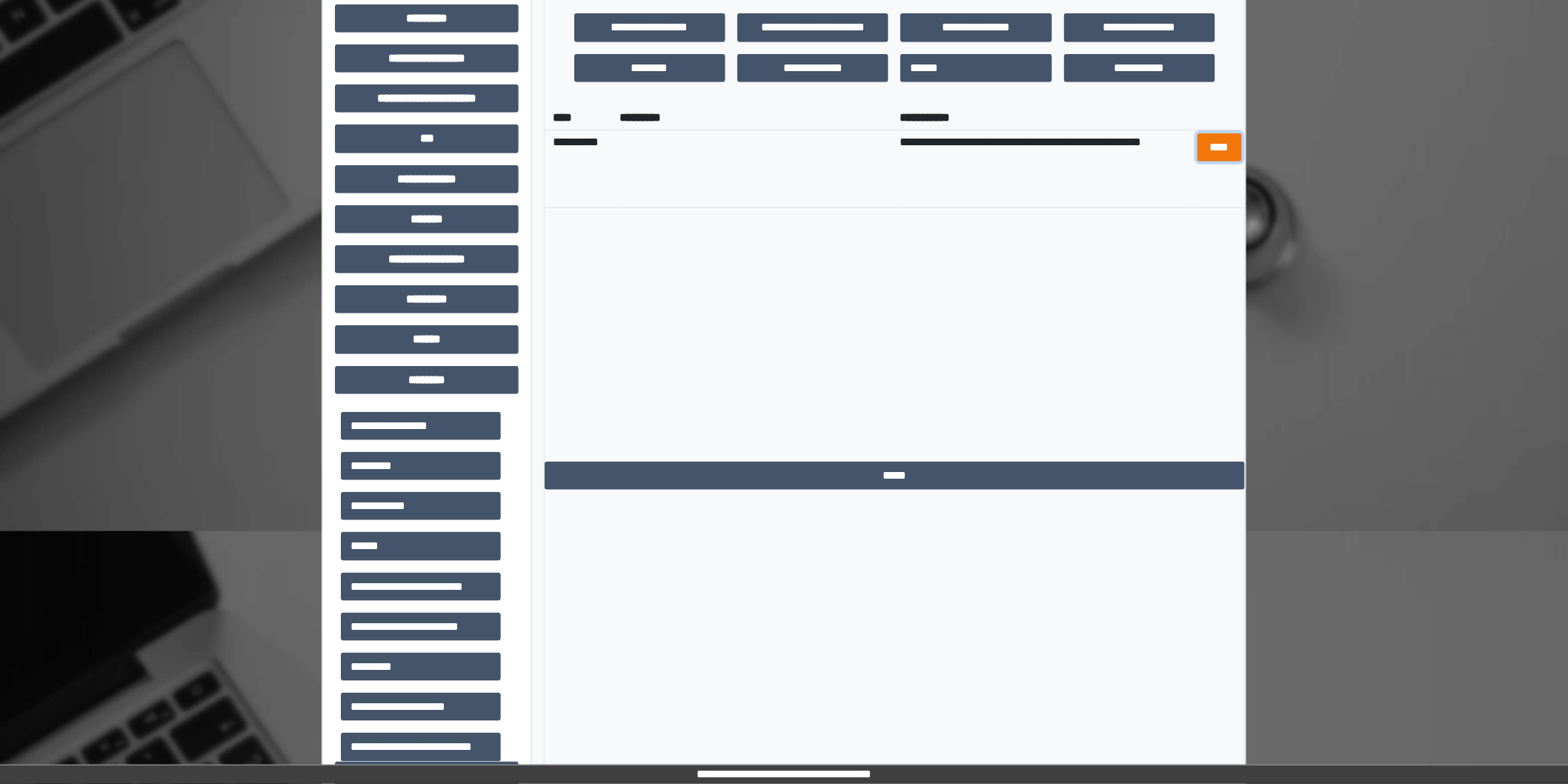 click on "****" at bounding box center [1220, 147] 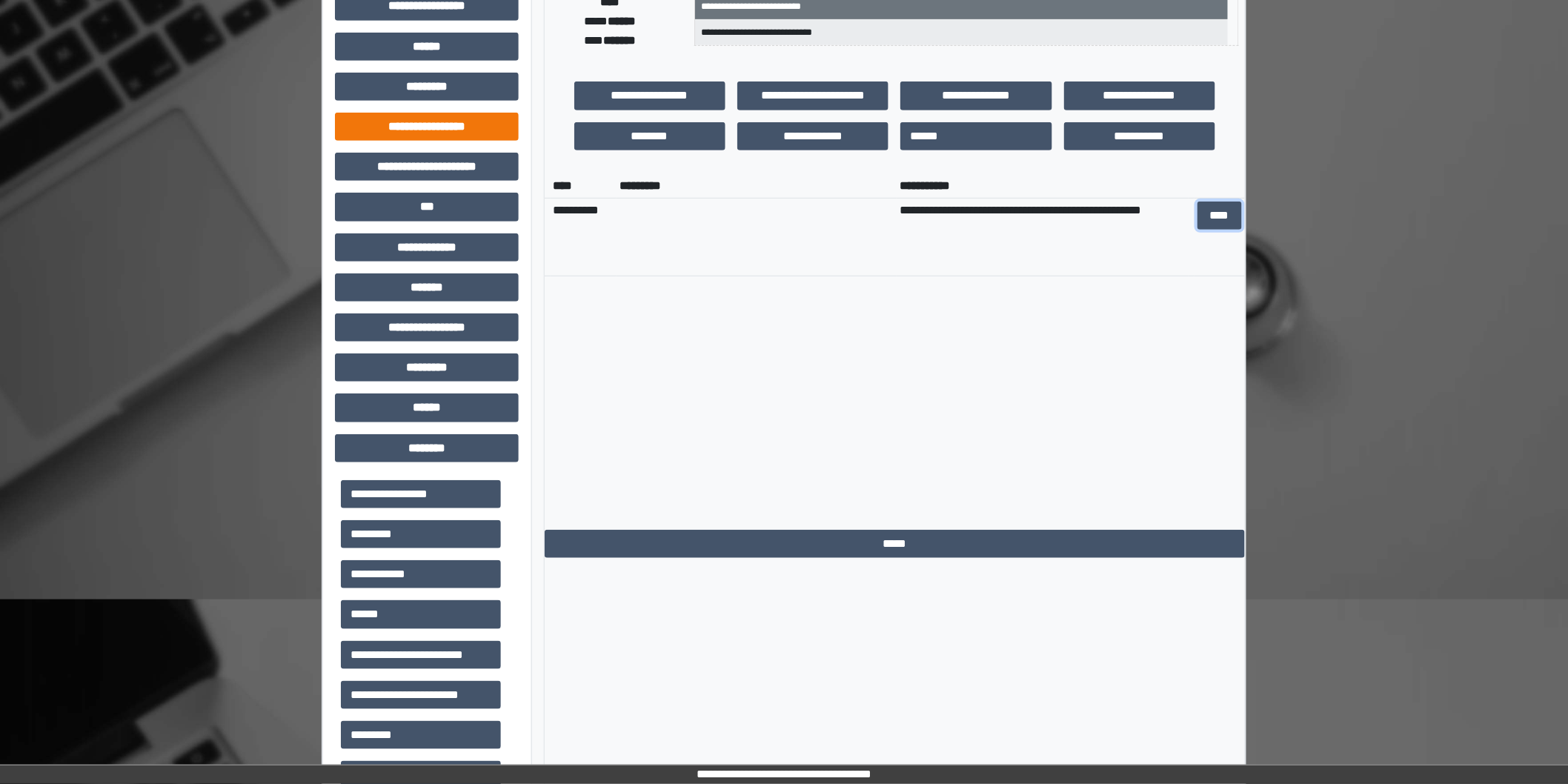 scroll, scrollTop: 197, scrollLeft: 0, axis: vertical 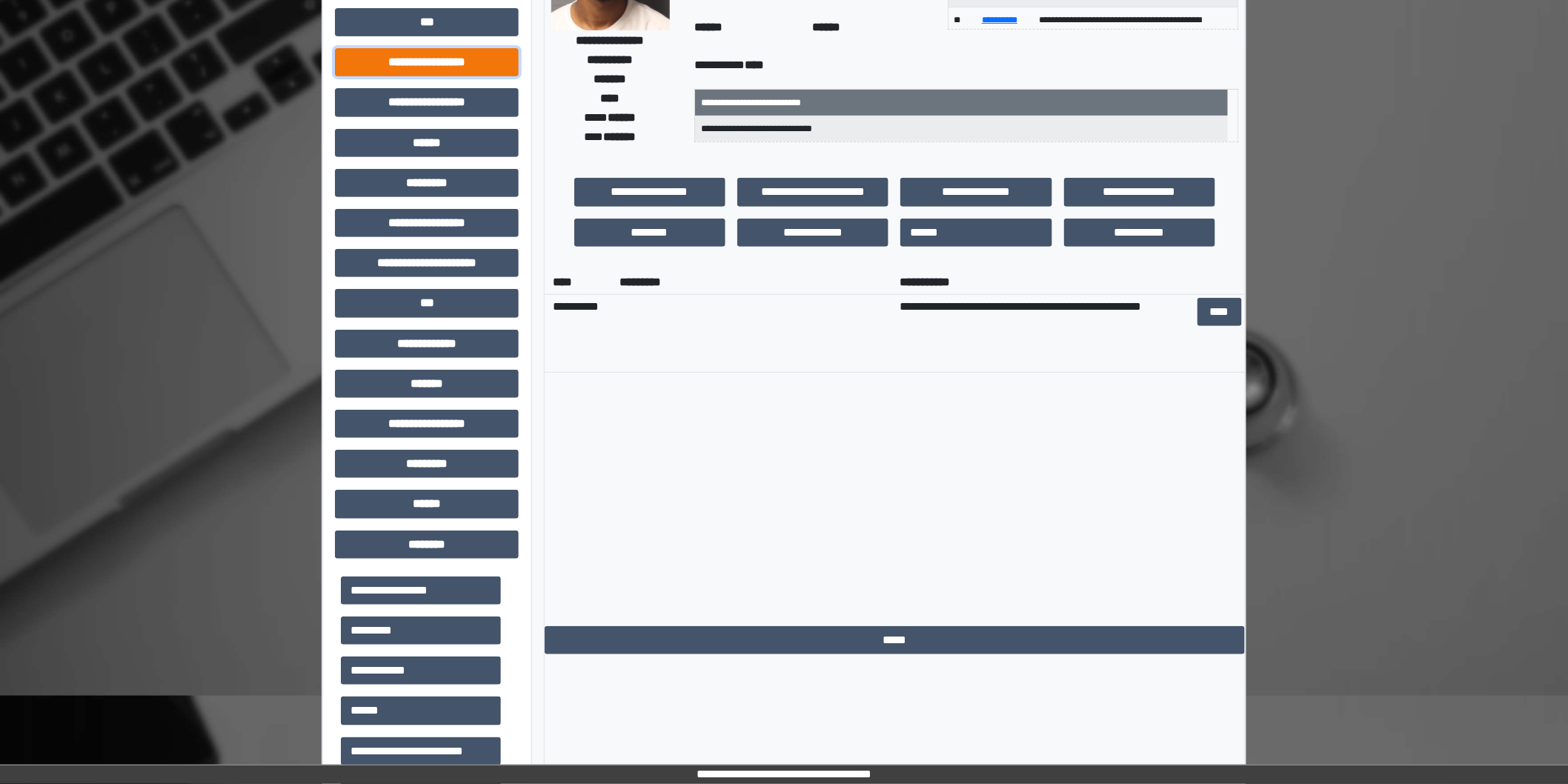 click on "**********" at bounding box center (427, 62) 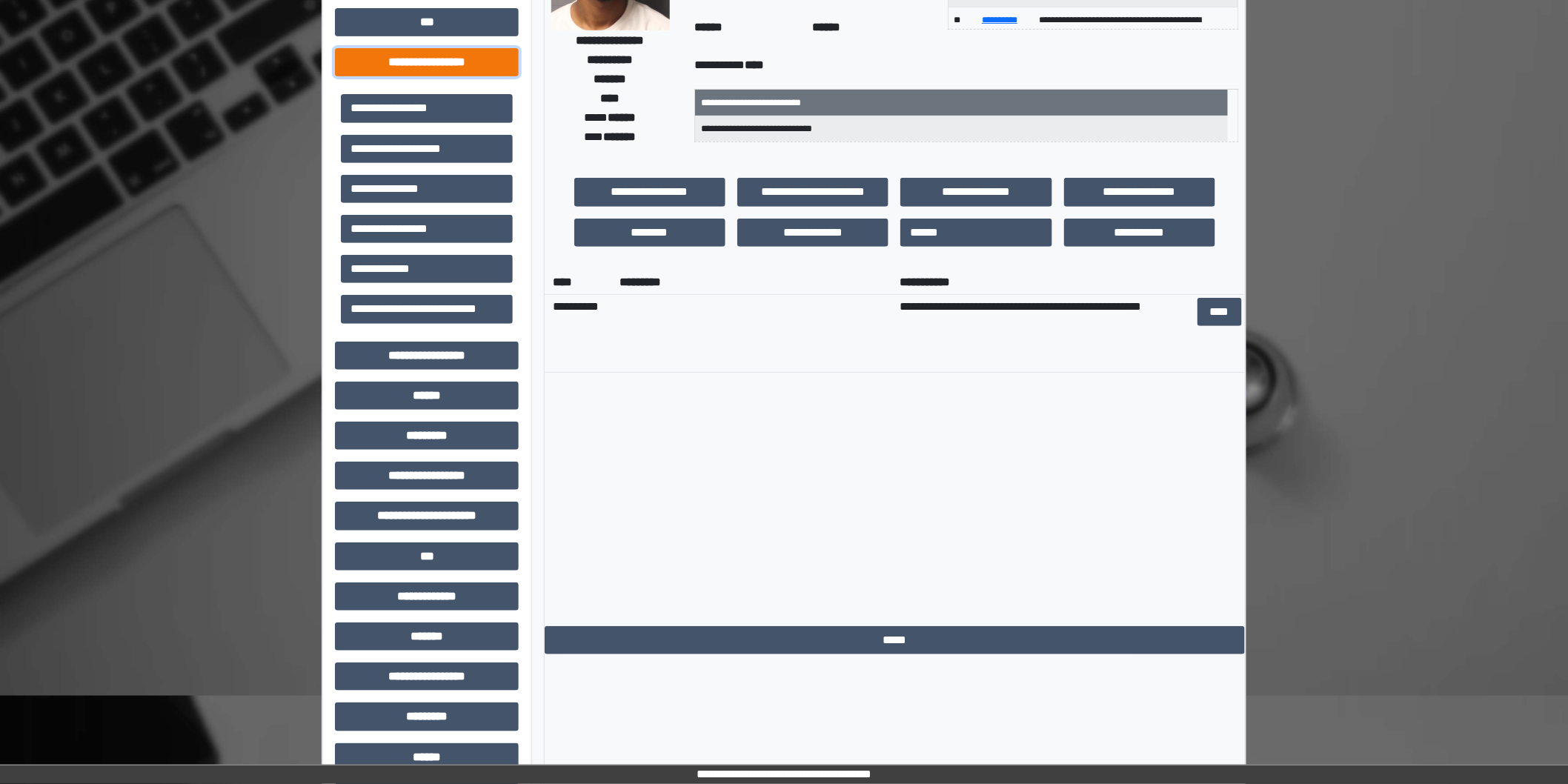 click on "**********" at bounding box center [427, 62] 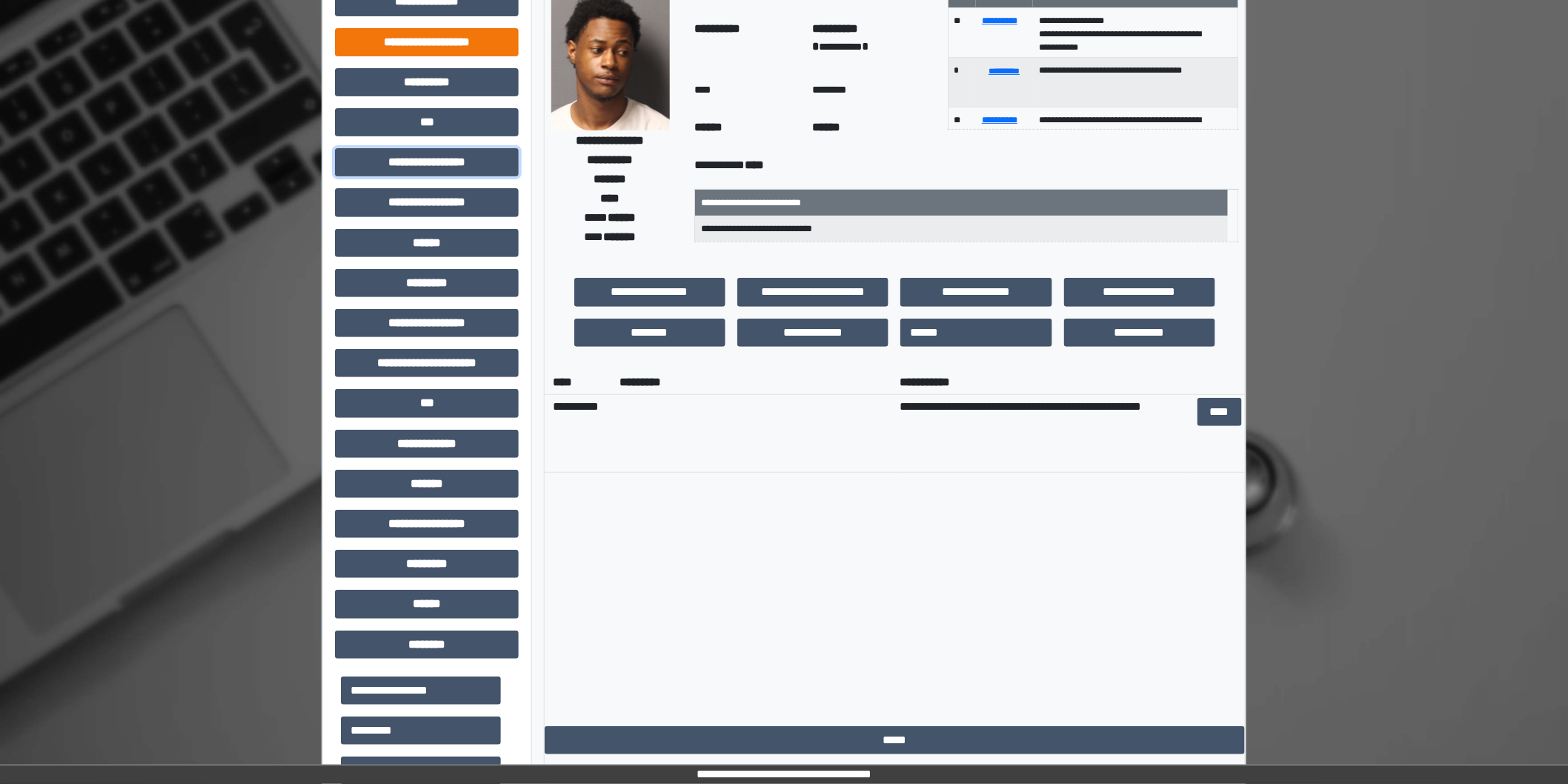scroll, scrollTop: 0, scrollLeft: 0, axis: both 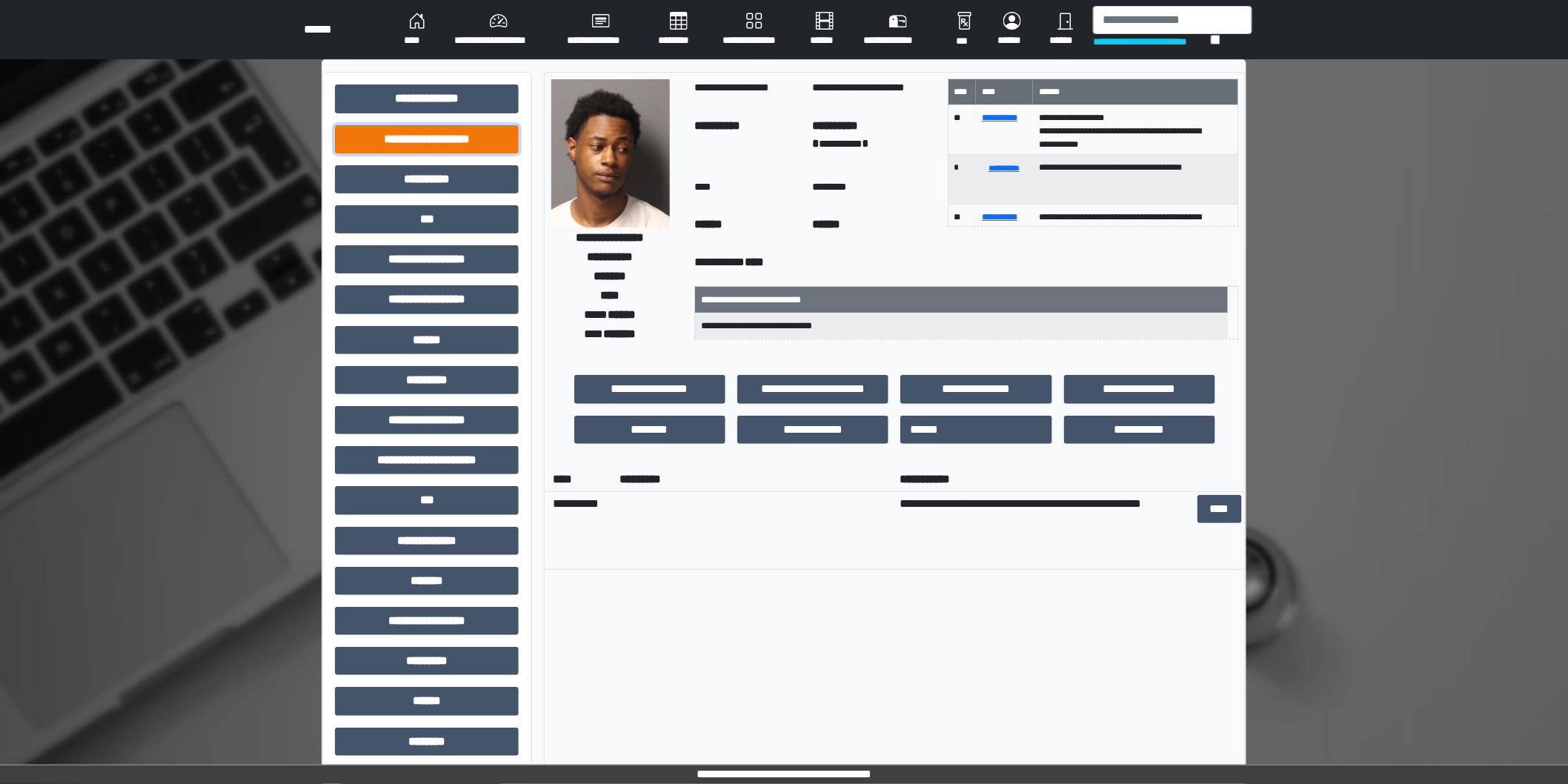 click on "**********" at bounding box center (427, 139) 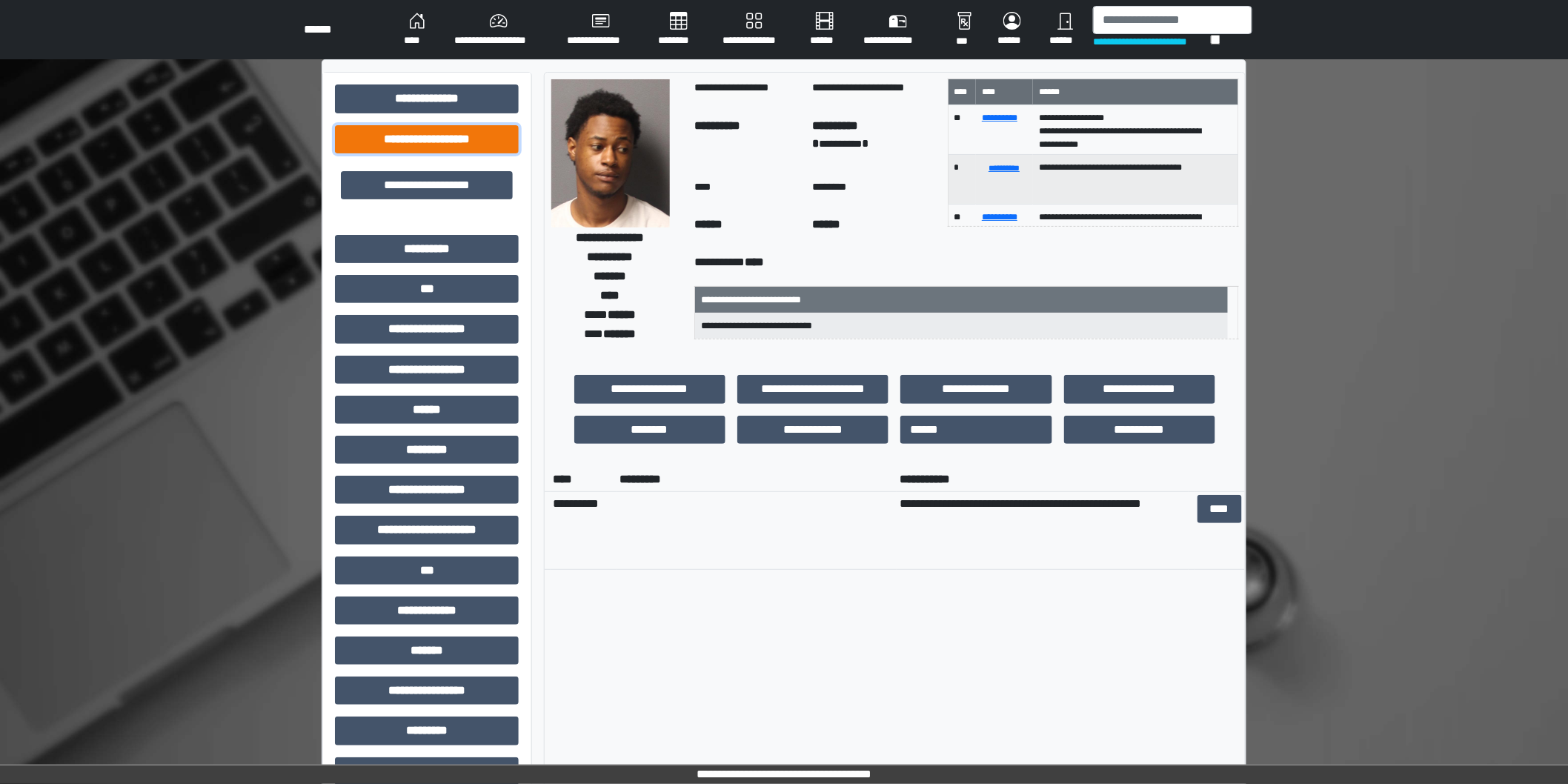 click on "**********" at bounding box center [427, 139] 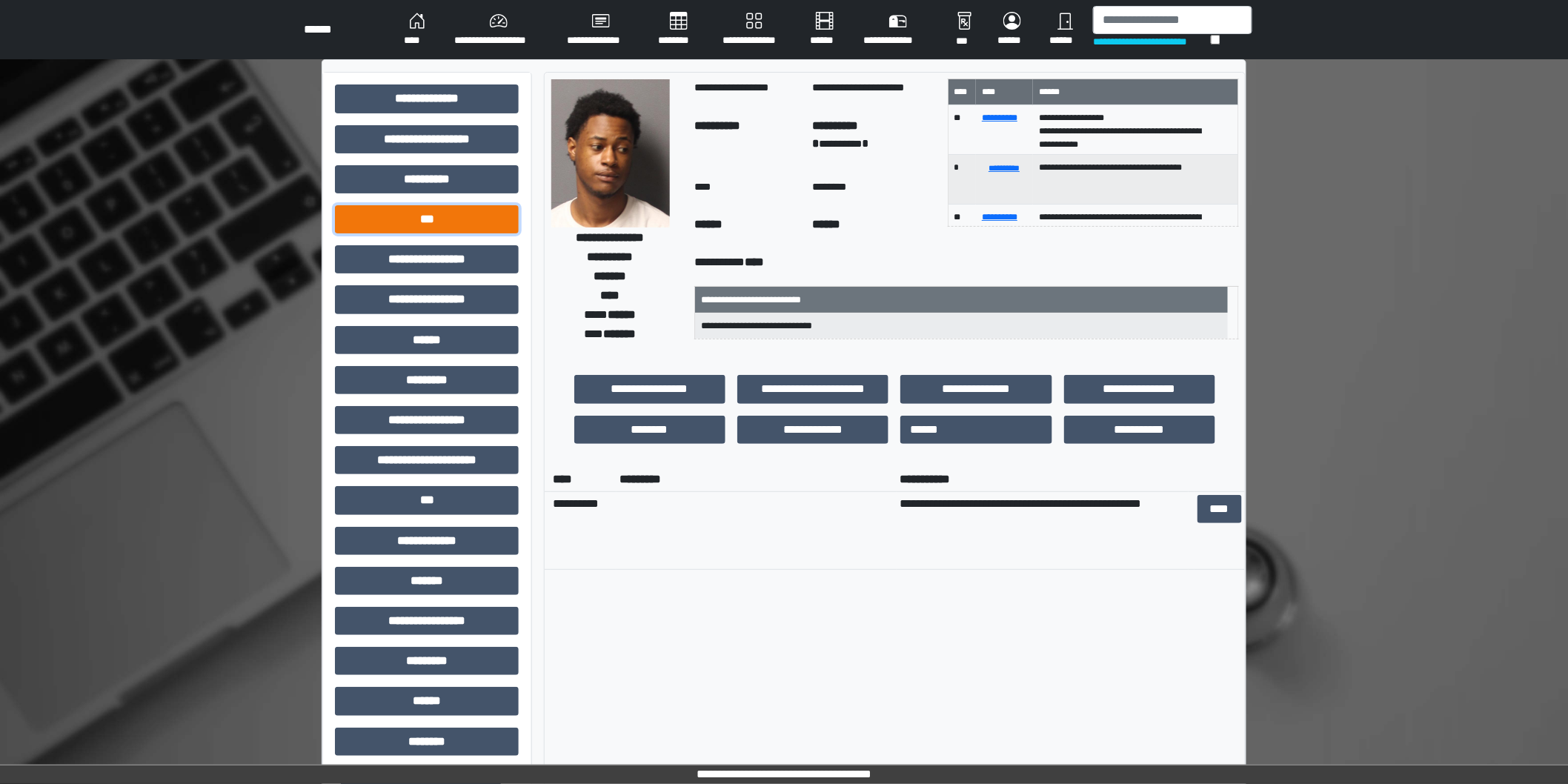 click on "***" at bounding box center (427, 219) 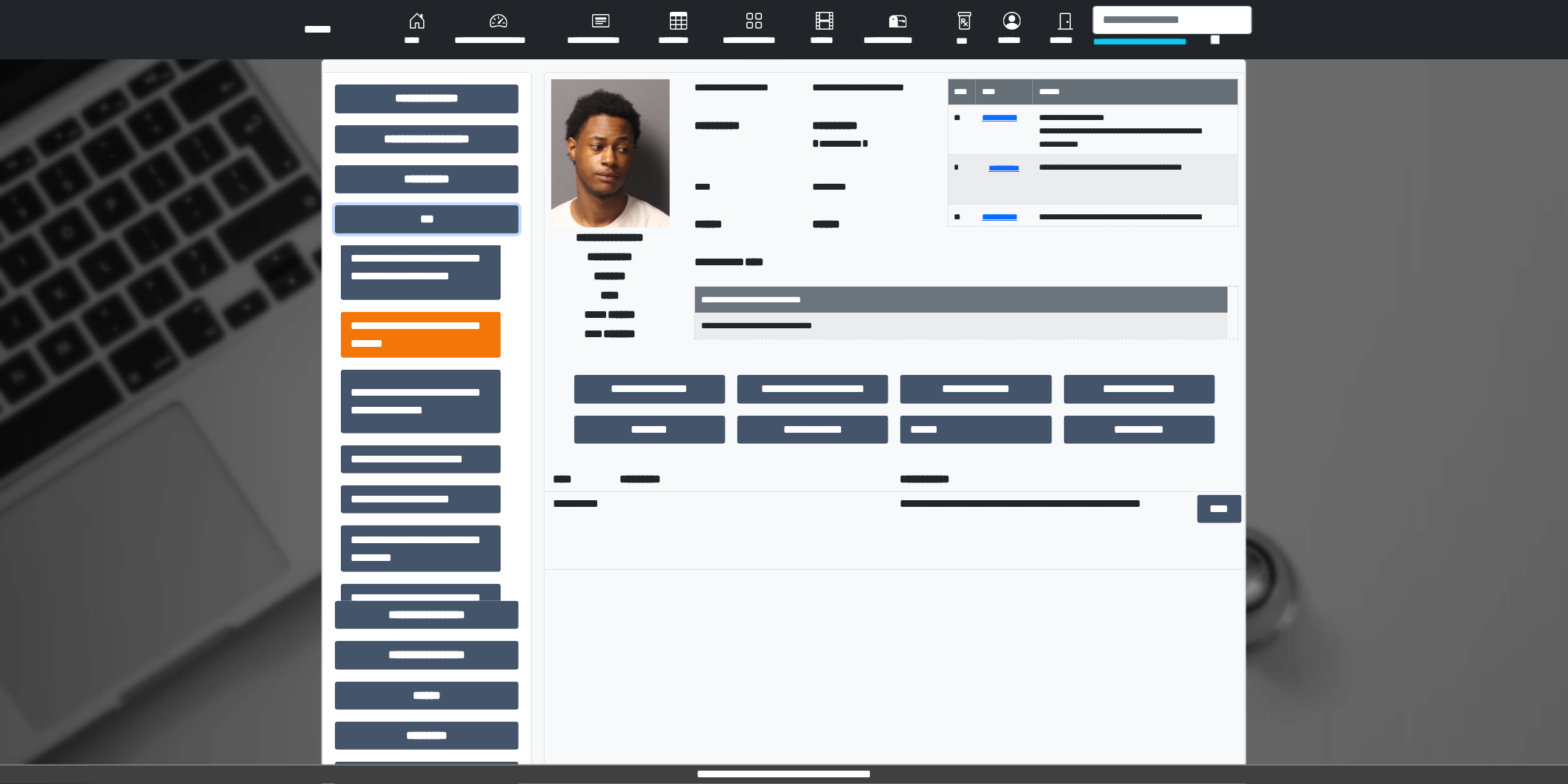 scroll, scrollTop: 82, scrollLeft: 0, axis: vertical 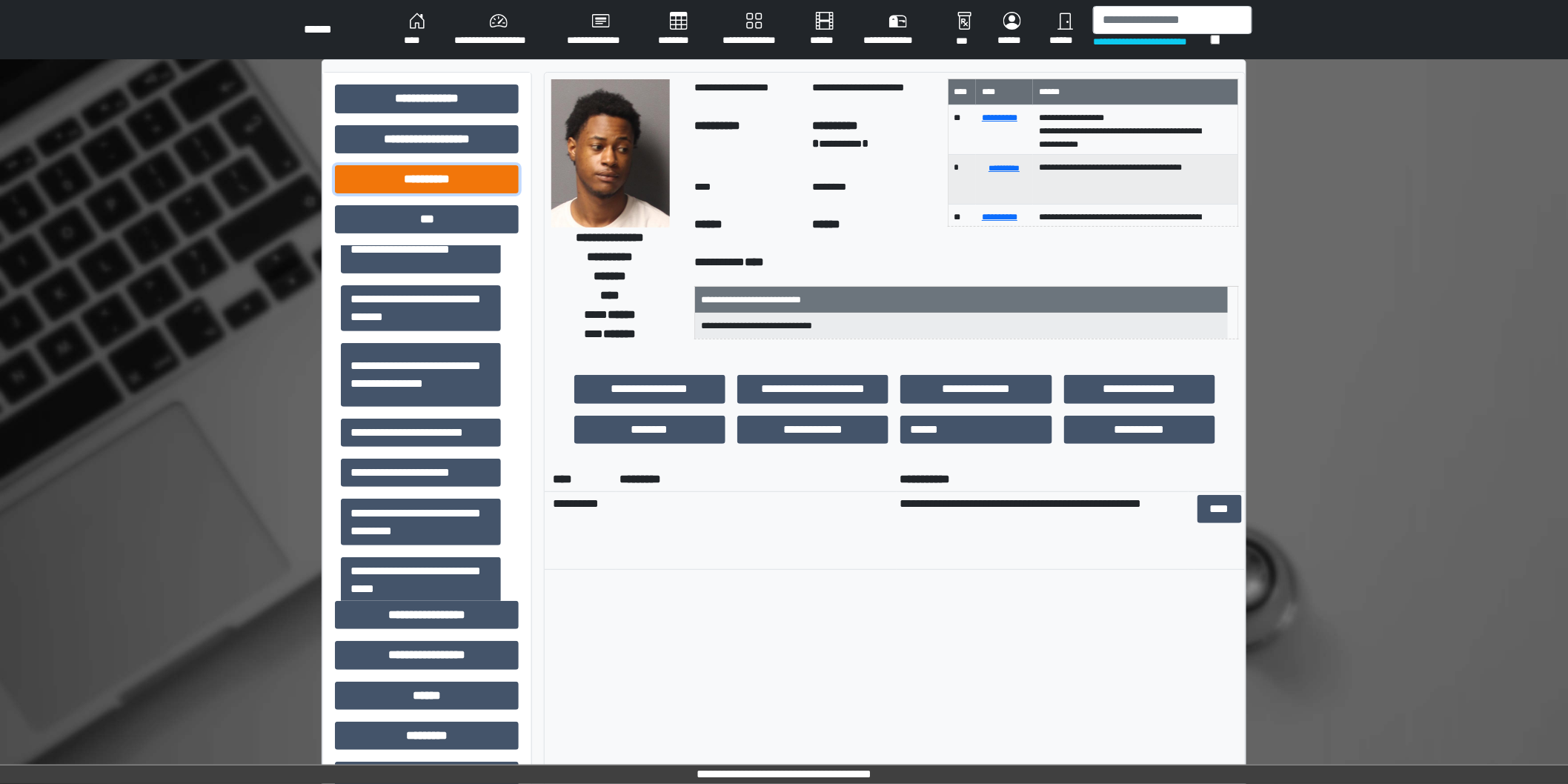 click on "**********" at bounding box center (427, 179) 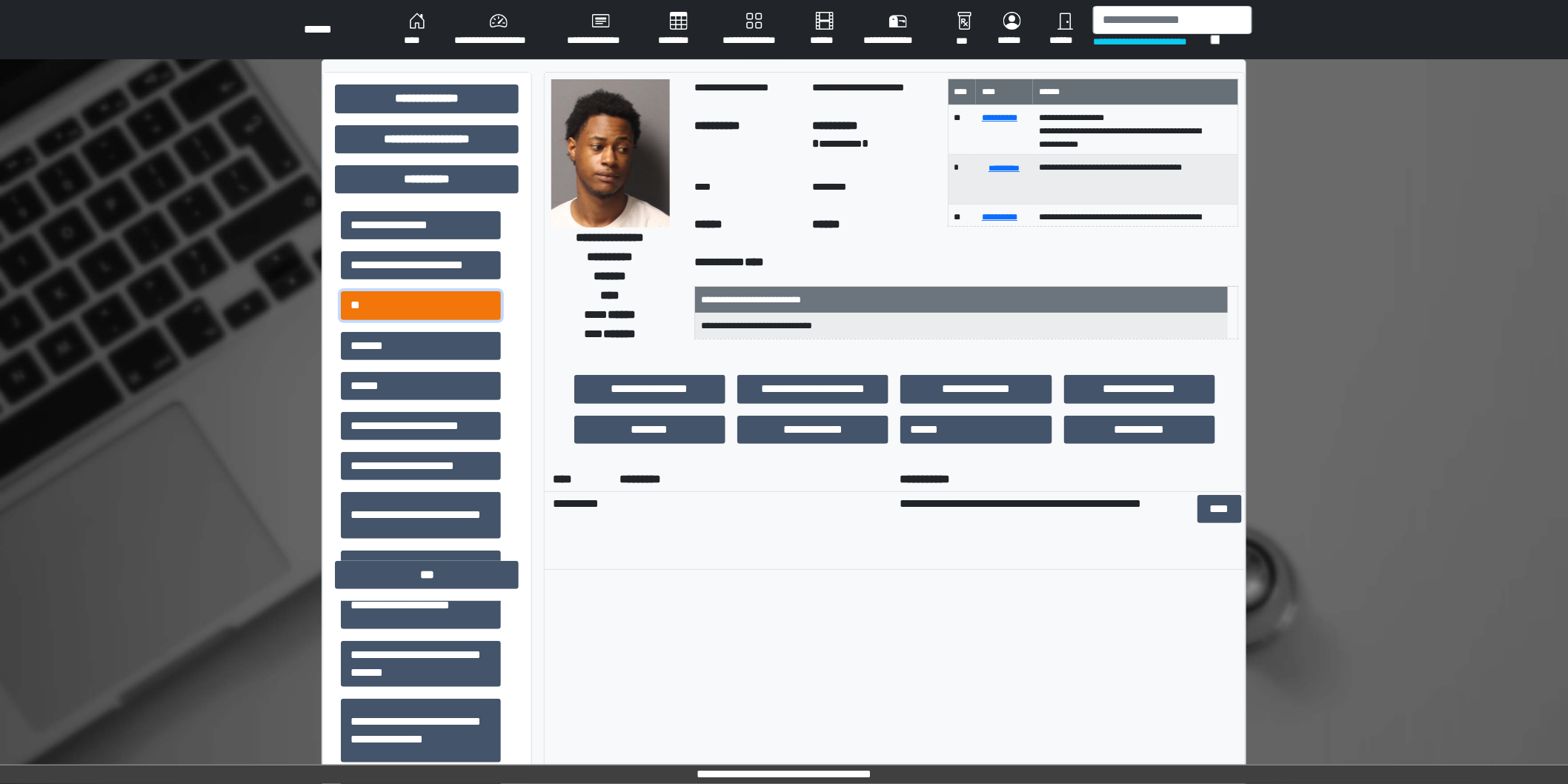 click on "**" at bounding box center (420, 305) 